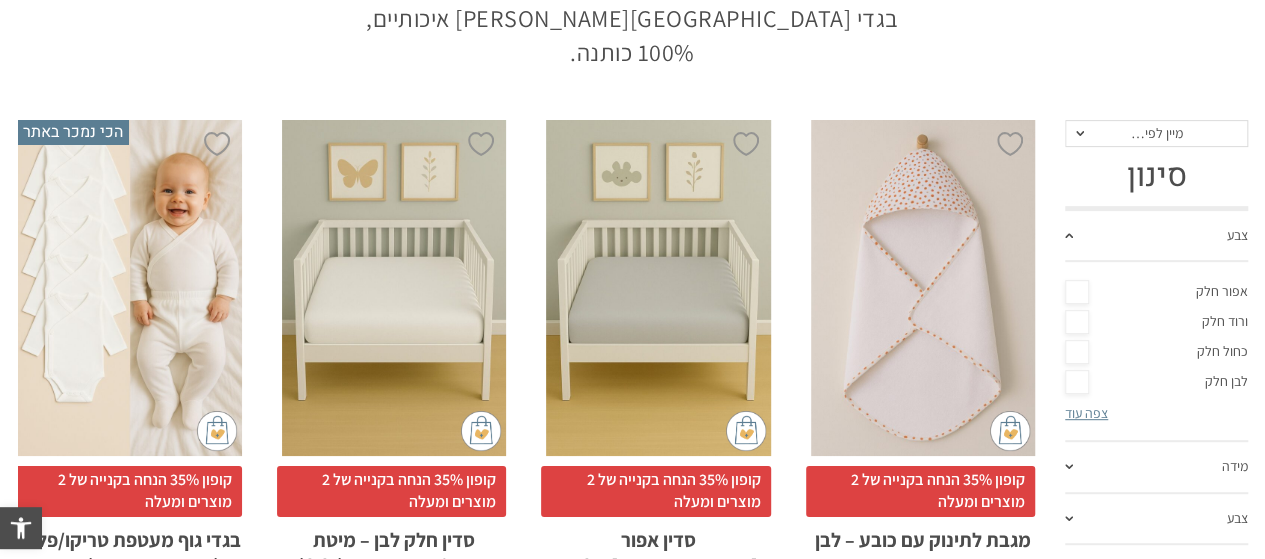 scroll, scrollTop: 493, scrollLeft: 0, axis: vertical 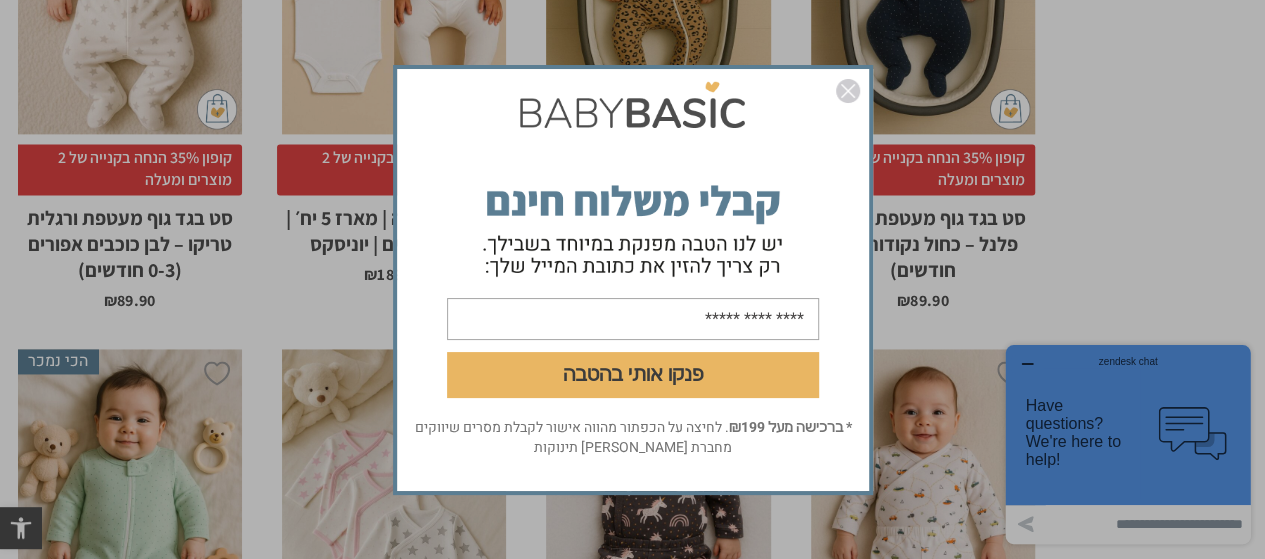 click at bounding box center (848, 91) 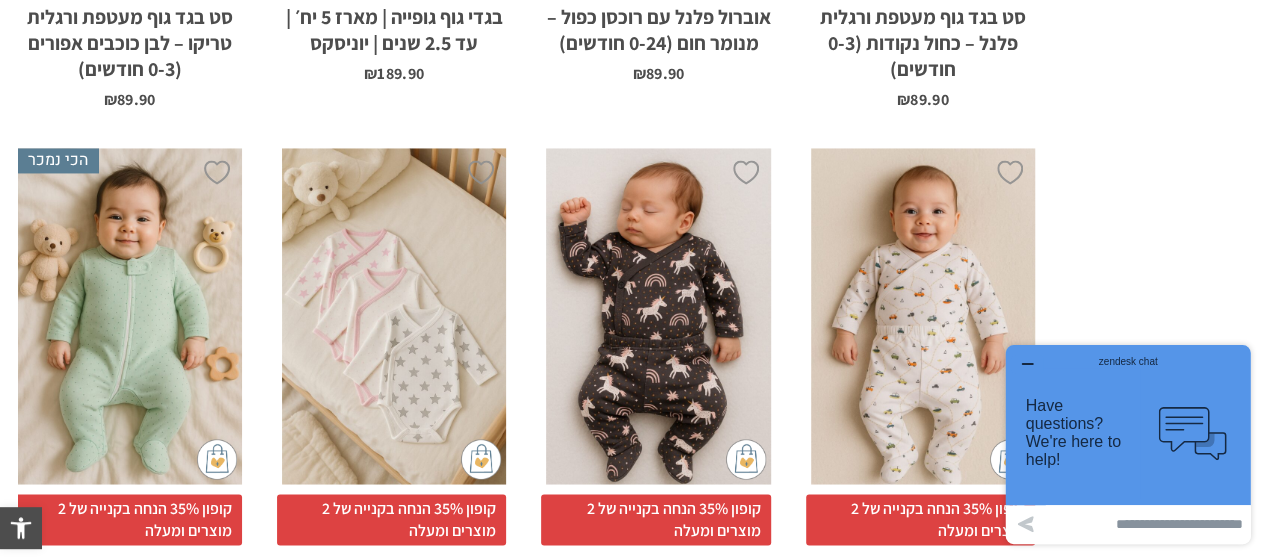 scroll, scrollTop: 2093, scrollLeft: 0, axis: vertical 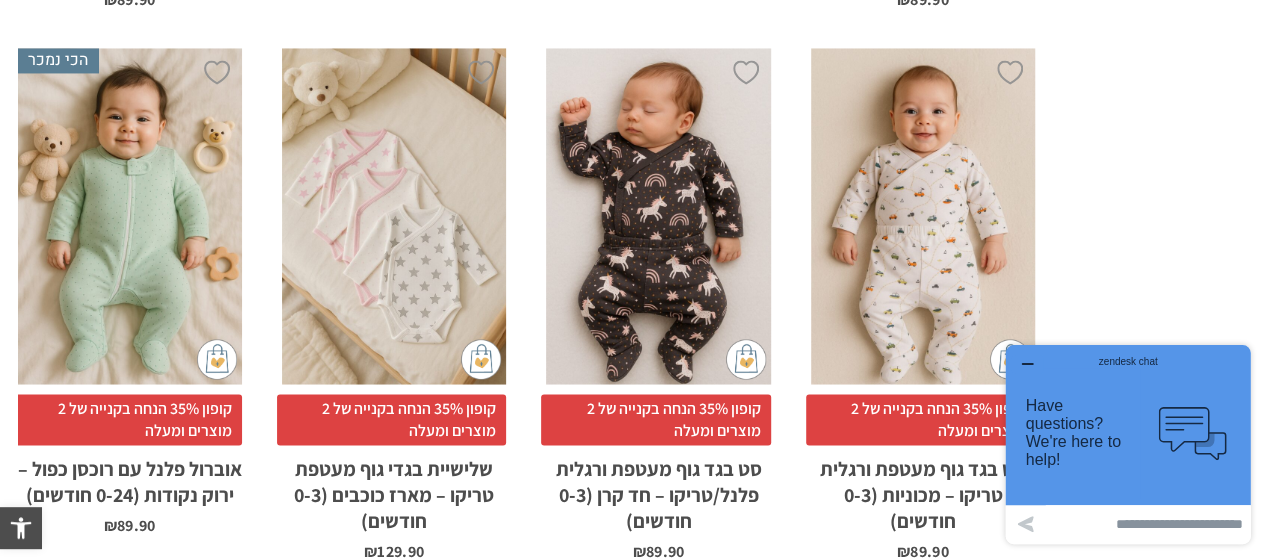 click on "x
בחירת סוג בד
טריקו (עונת מעבר/קיץ)
פלנל (חורף)" at bounding box center [658, 217] 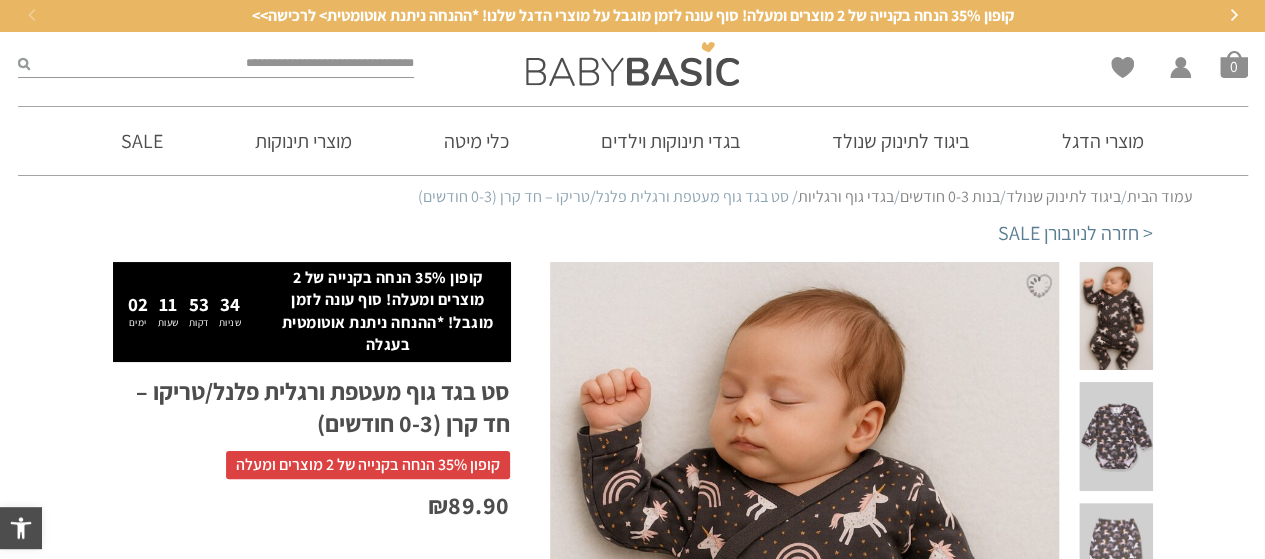 scroll, scrollTop: 68, scrollLeft: 0, axis: vertical 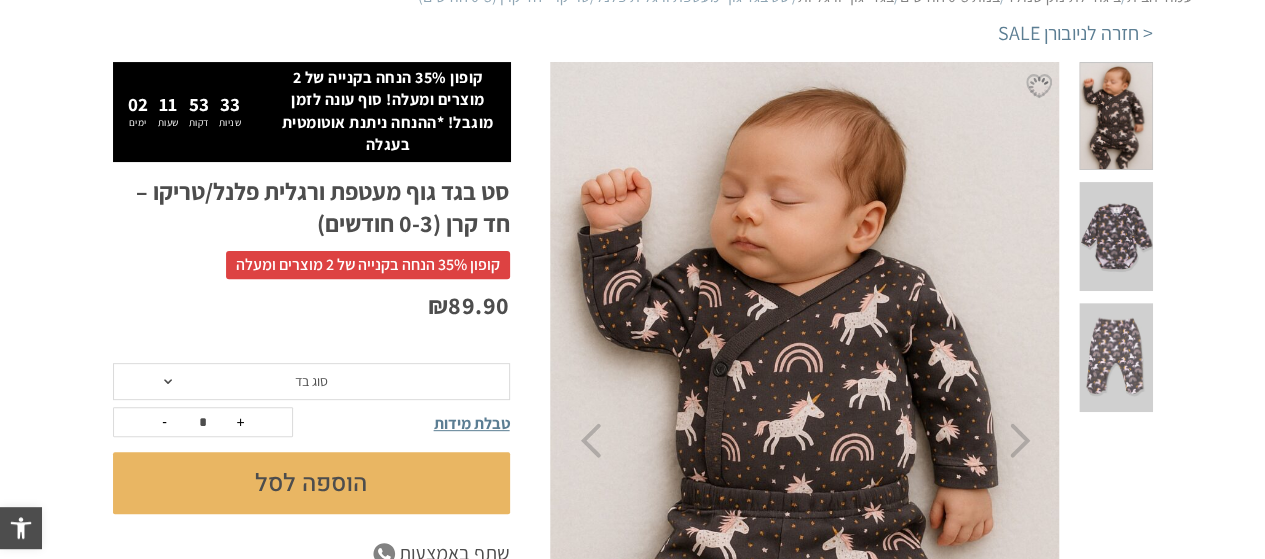 click on "סוג בד" 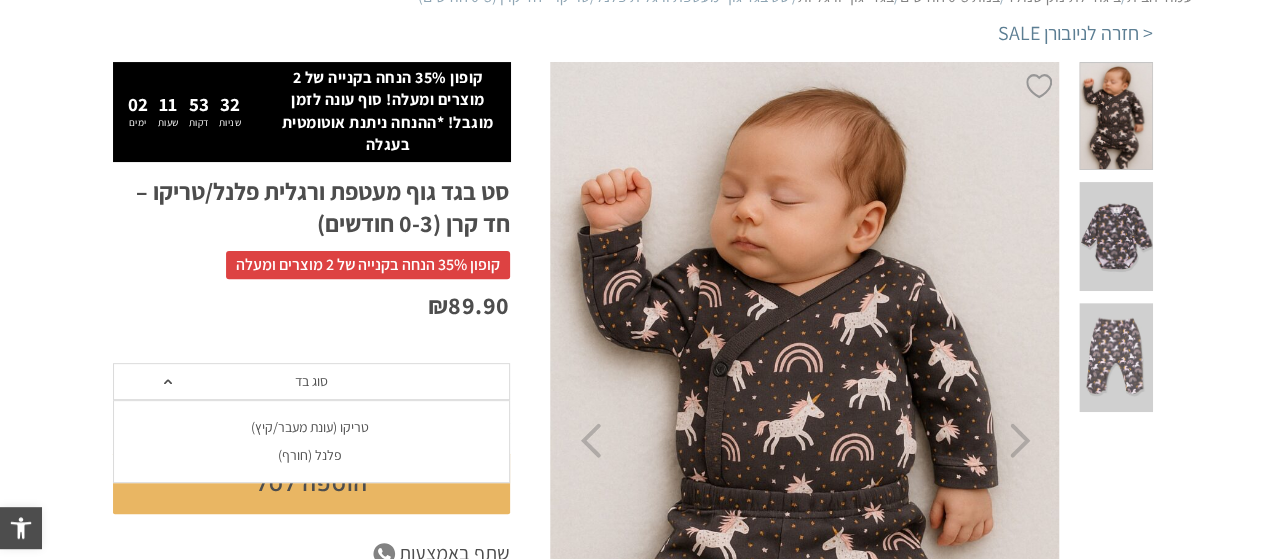 click on "טריקו (עונת מעבר/קיץ)" 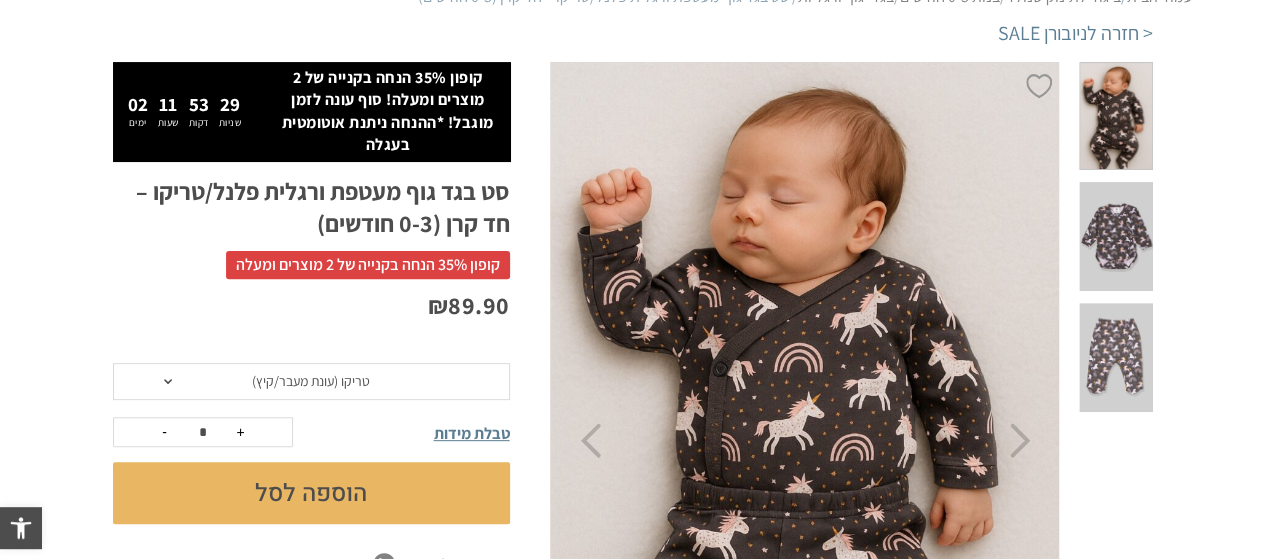click on "הוספה לסל" 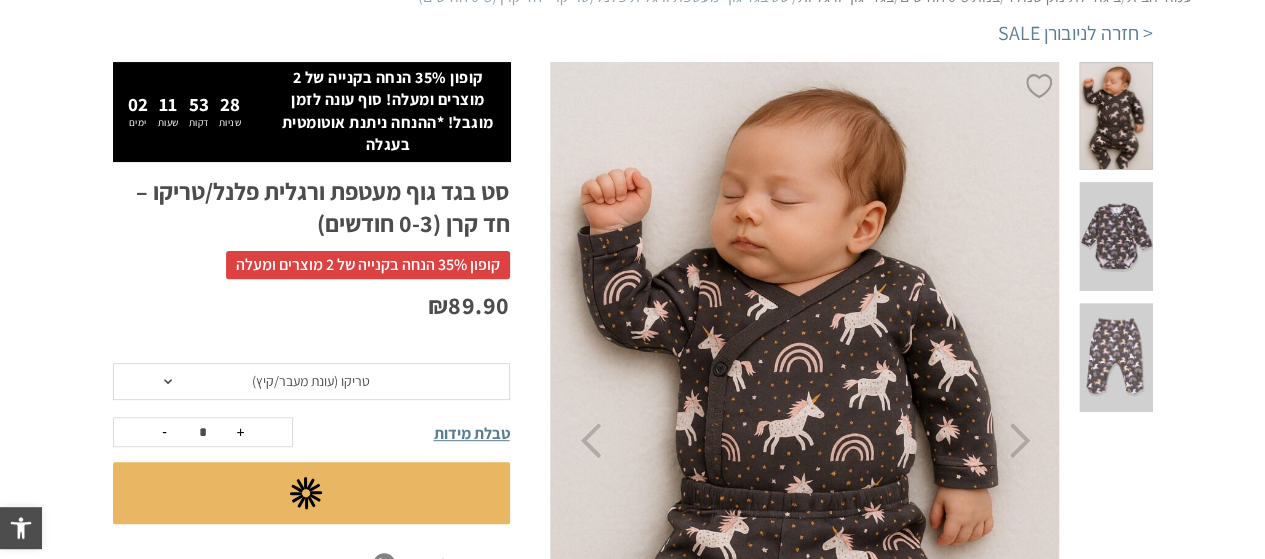 scroll, scrollTop: 0, scrollLeft: 0, axis: both 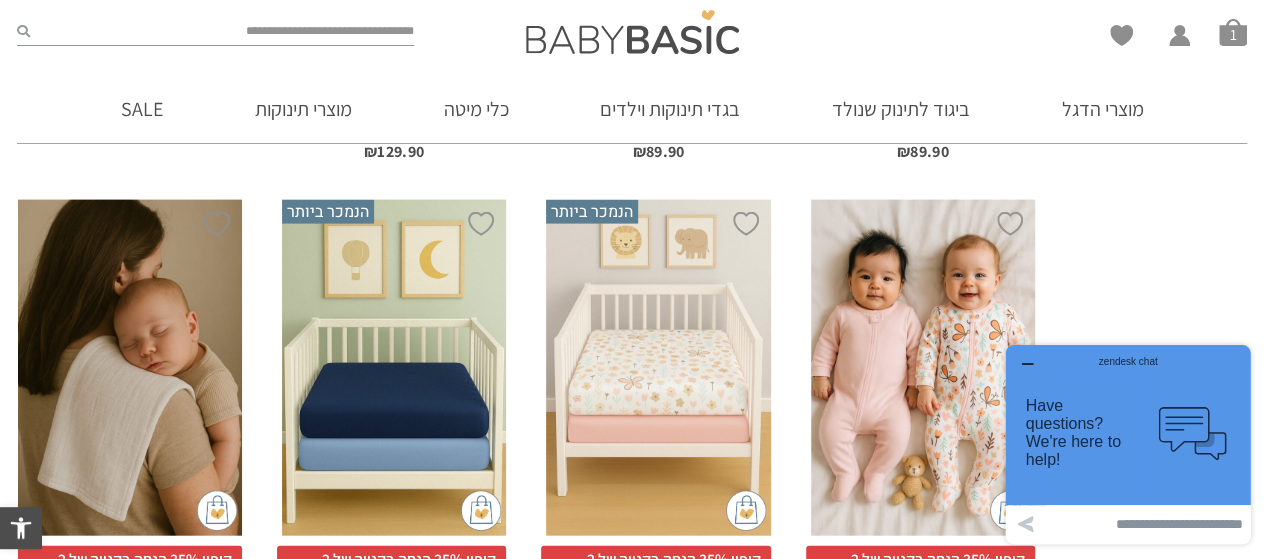 click 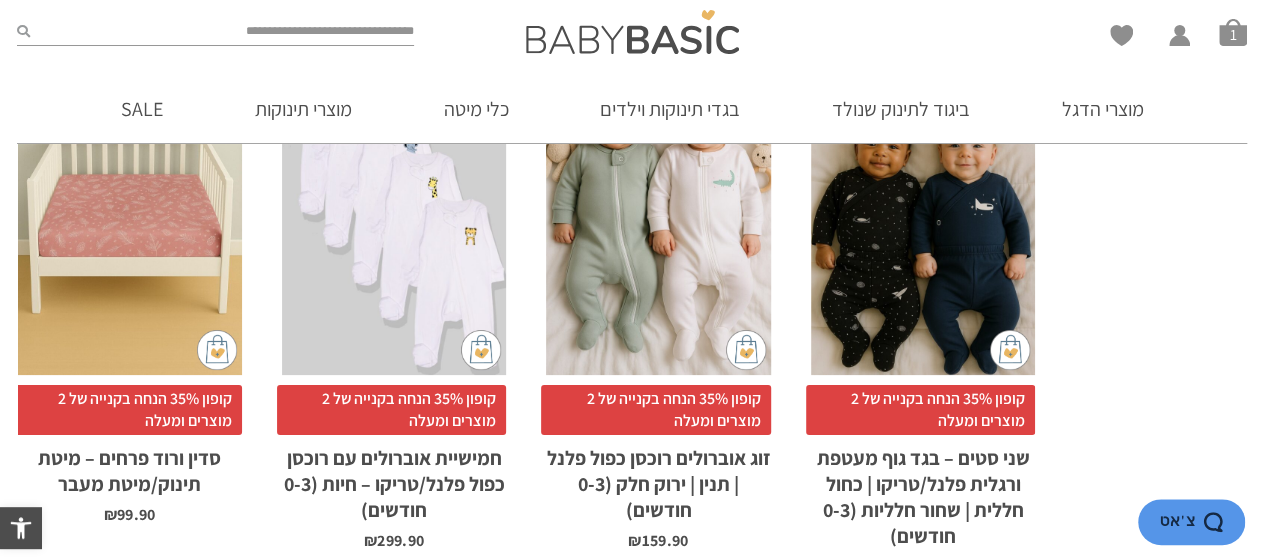 scroll, scrollTop: 6693, scrollLeft: 0, axis: vertical 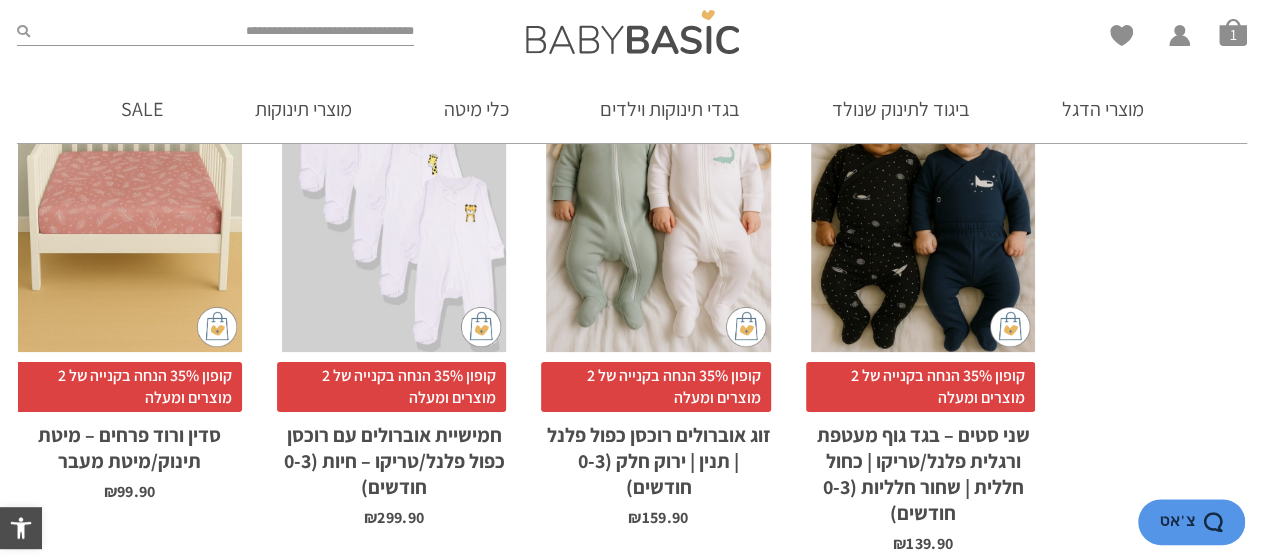 click on "2" at bounding box center [578, 605] 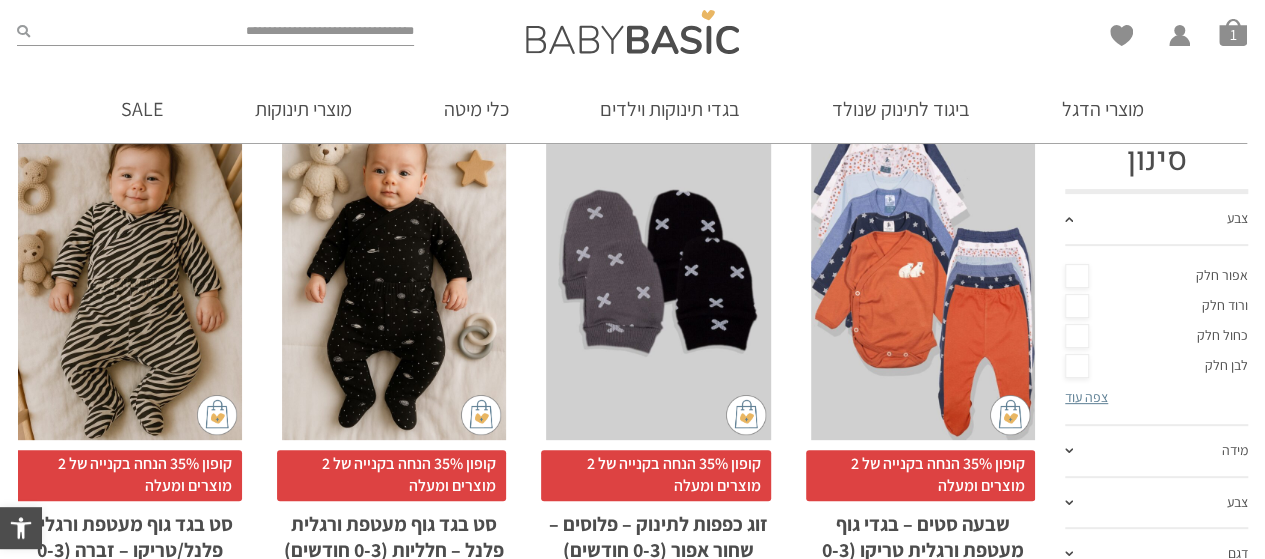 scroll, scrollTop: 0, scrollLeft: 0, axis: both 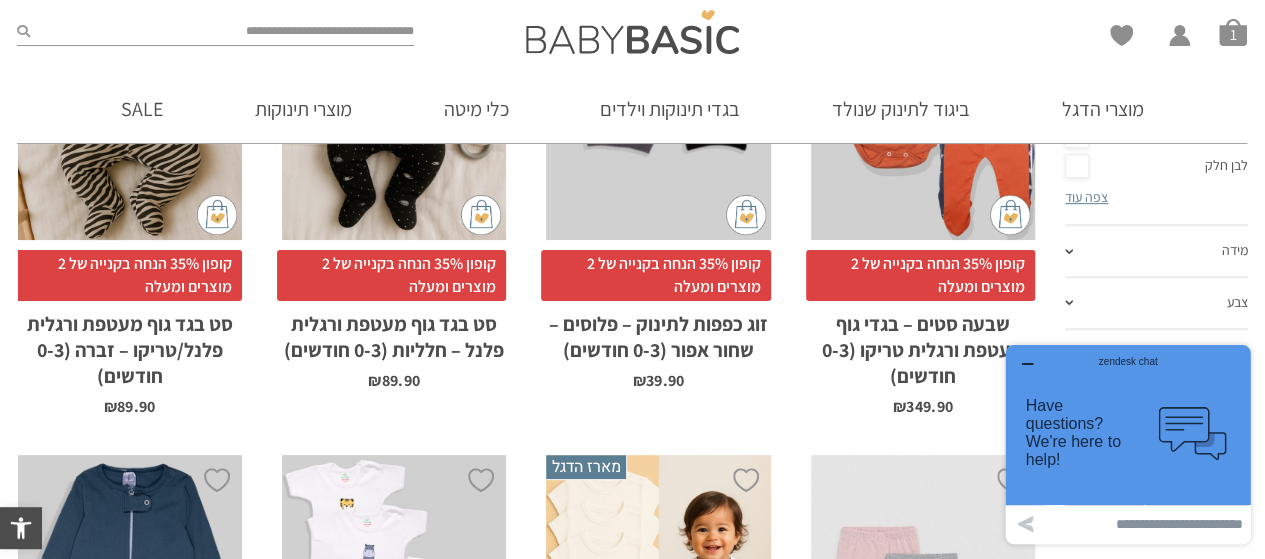 click on "x
בחירת סוג בד
טריקו (עונת מעבר/קיץ)
פלנל (חורף)" at bounding box center (130, 72) 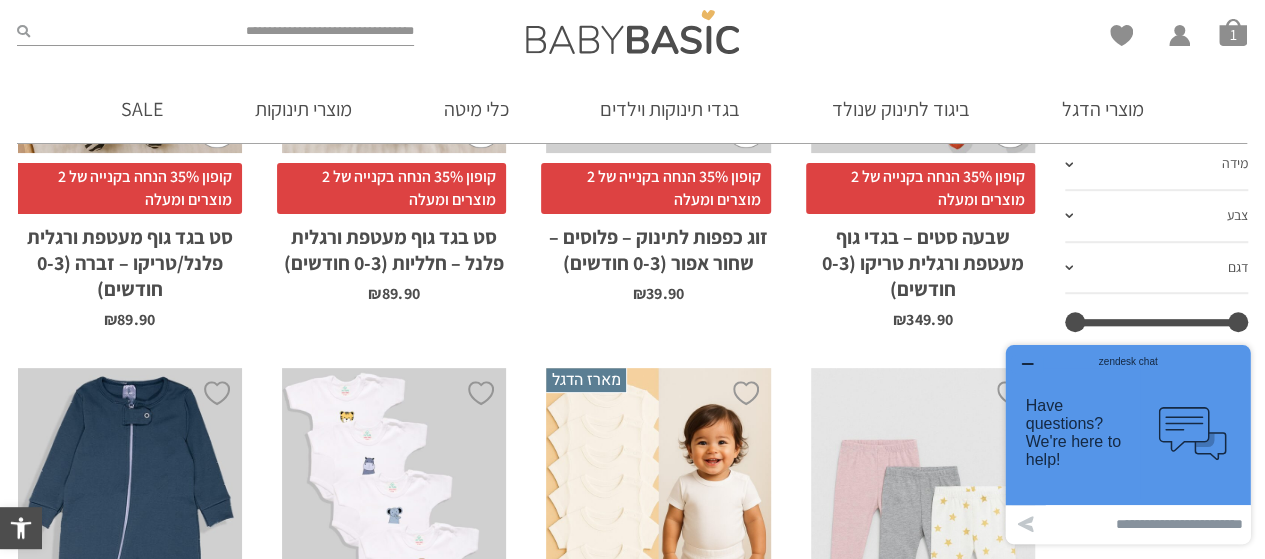 scroll, scrollTop: 631, scrollLeft: 0, axis: vertical 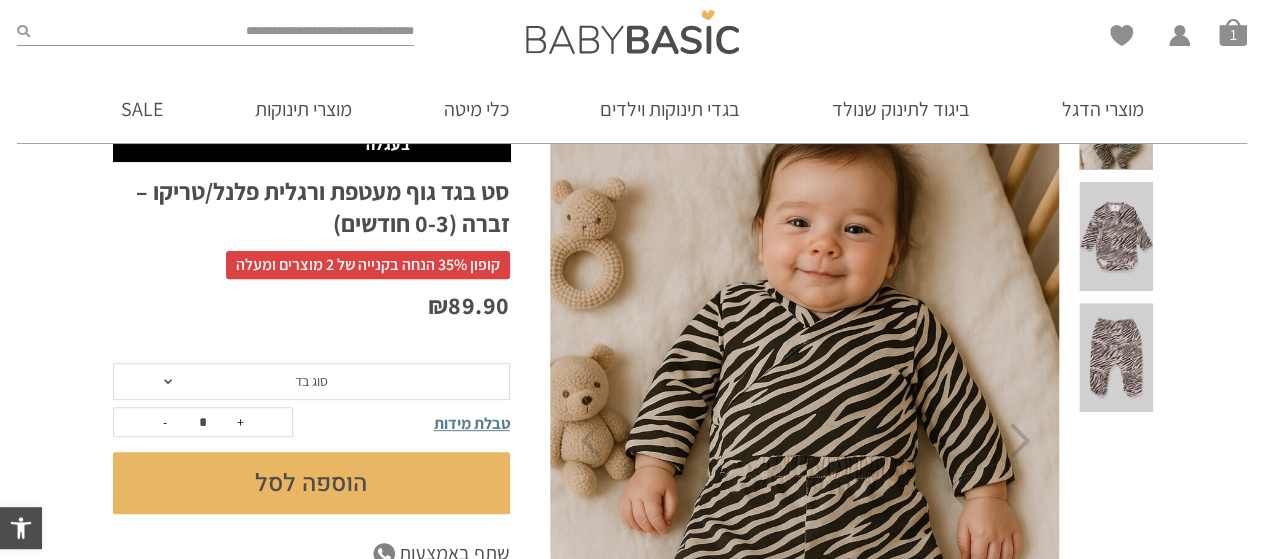 click on "סוג בד" 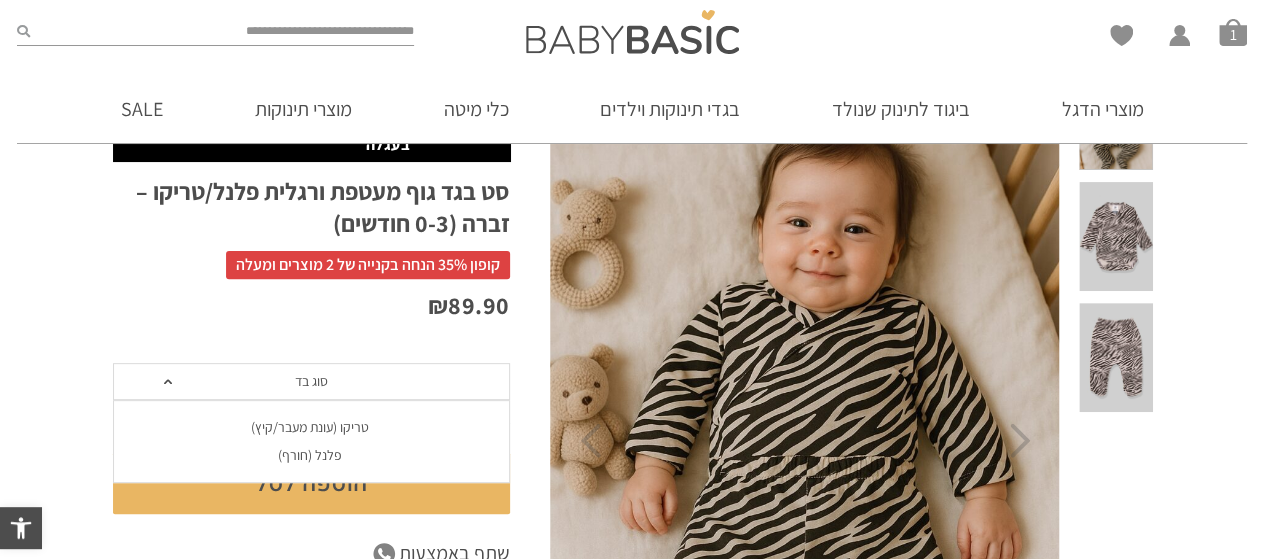 click on "טריקו (עונת מעבר/קיץ)" 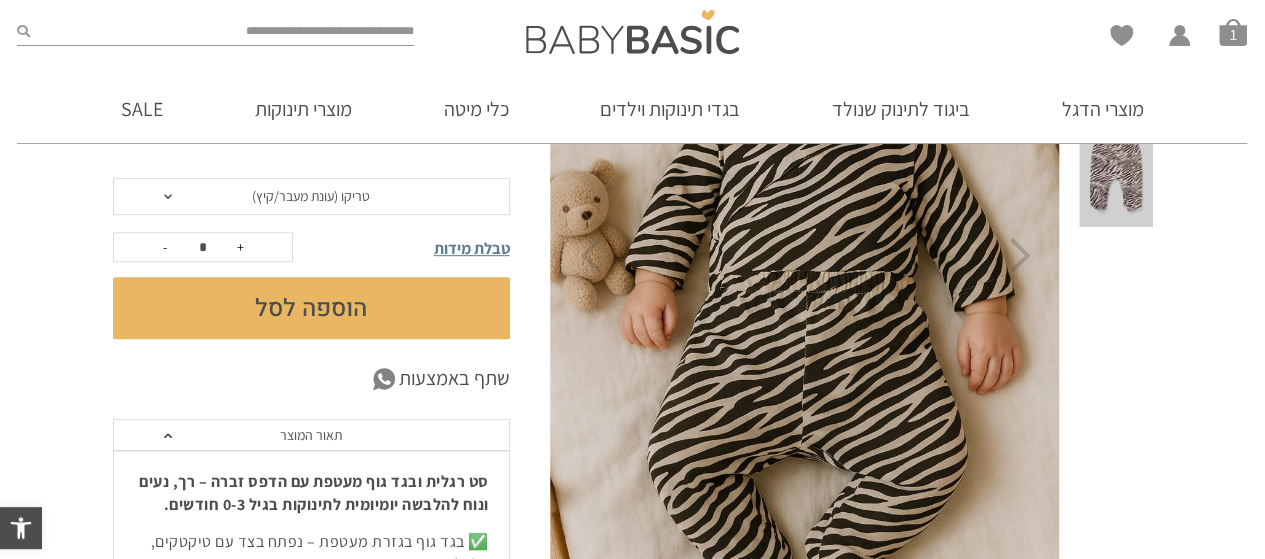 scroll, scrollTop: 400, scrollLeft: 0, axis: vertical 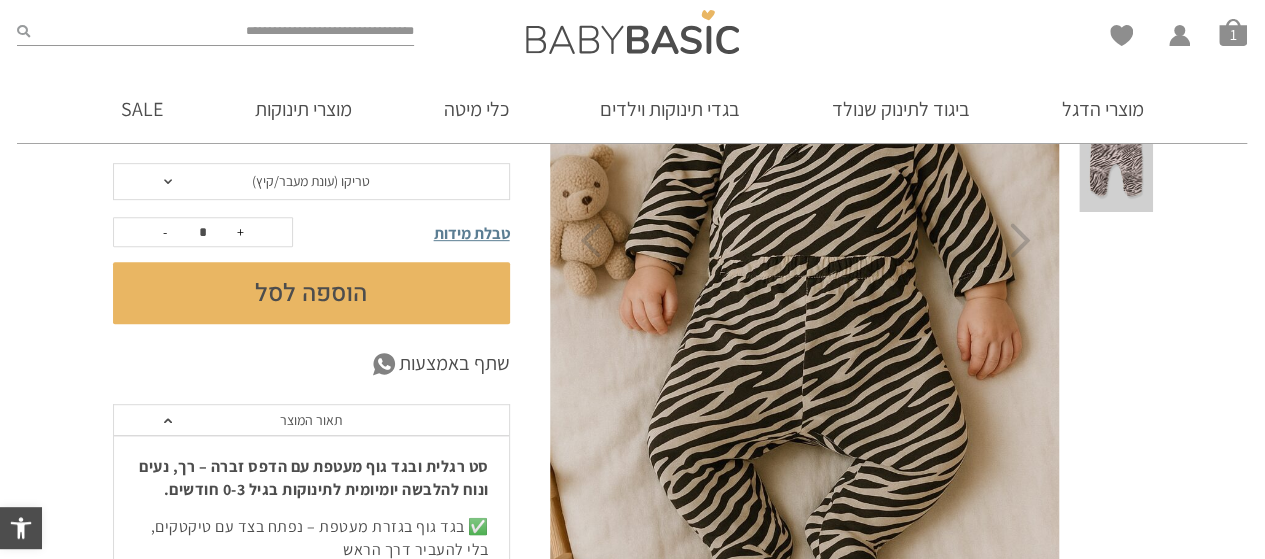 click on "הוספה לסל" 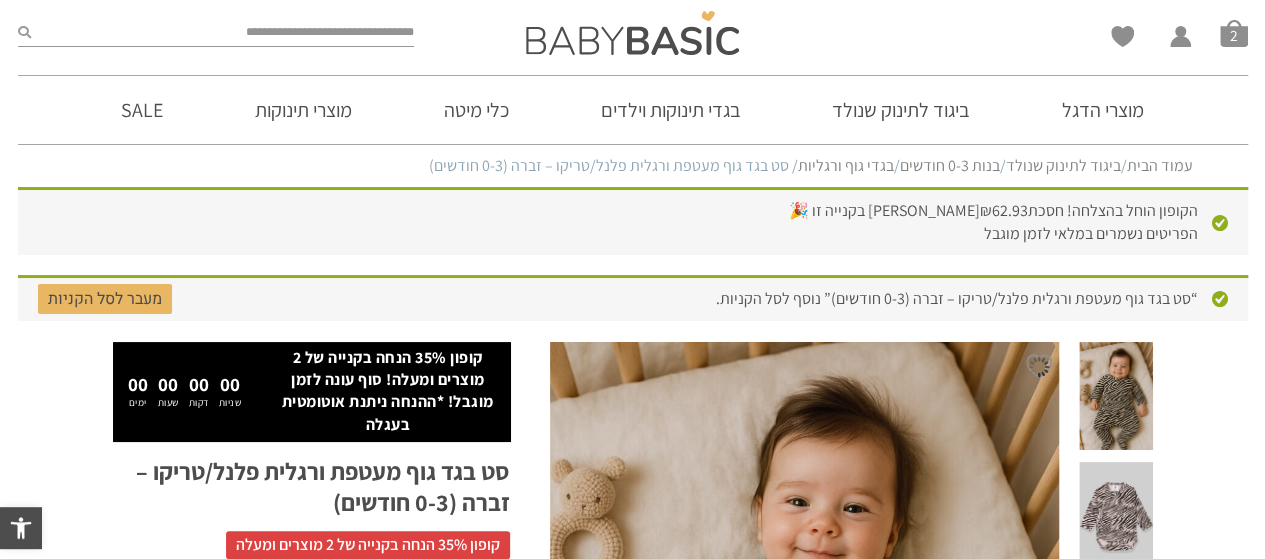 scroll, scrollTop: 198, scrollLeft: 0, axis: vertical 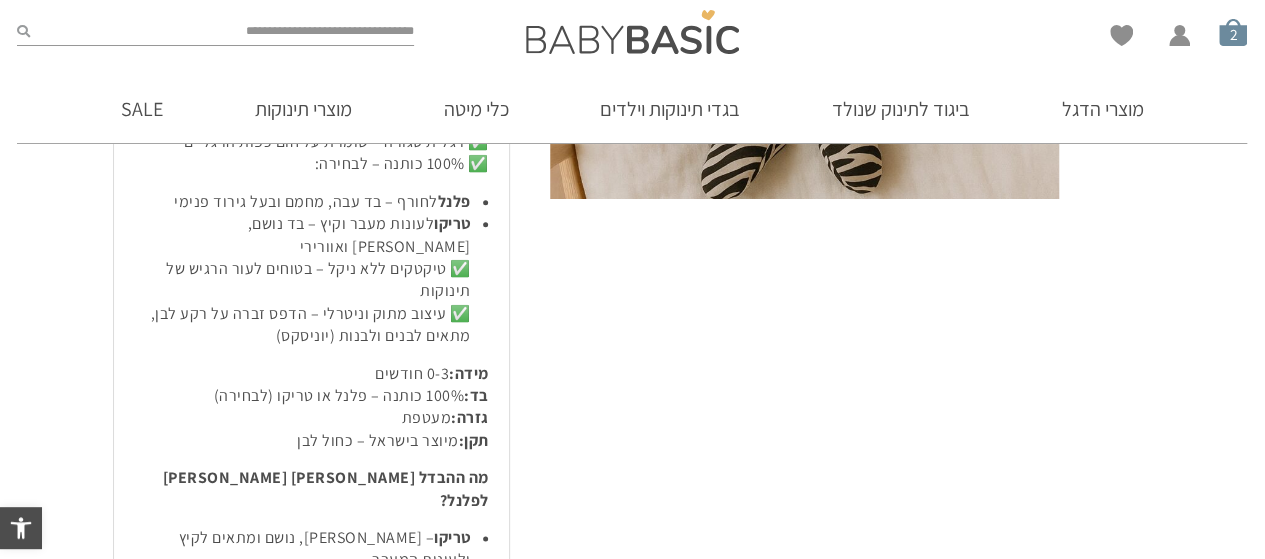 click on "סל קניות" at bounding box center [1233, 32] 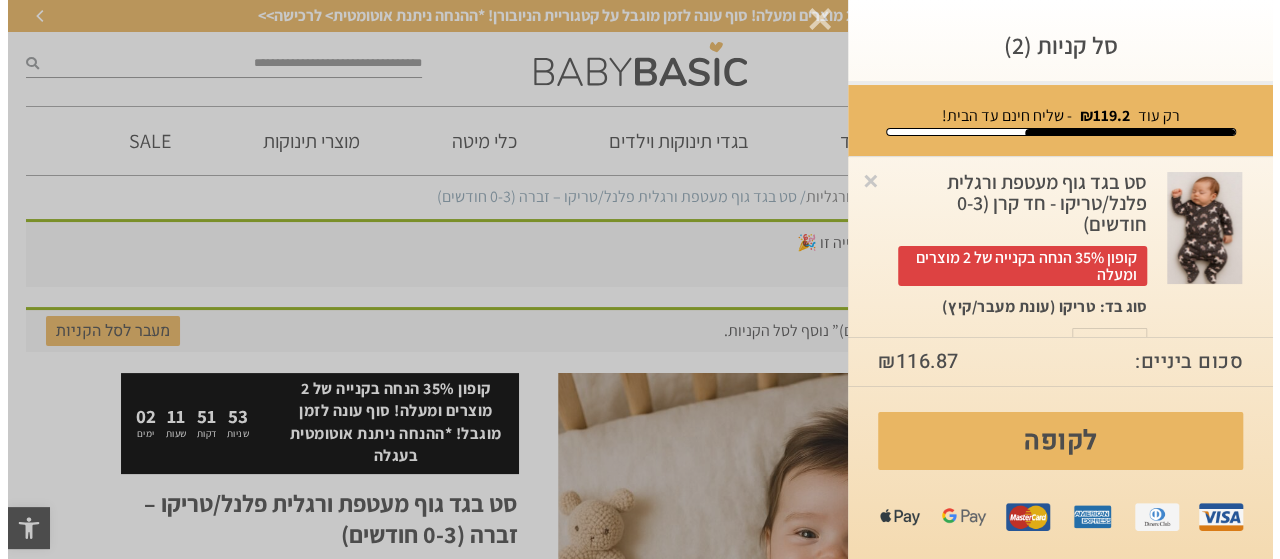scroll, scrollTop: 0, scrollLeft: 0, axis: both 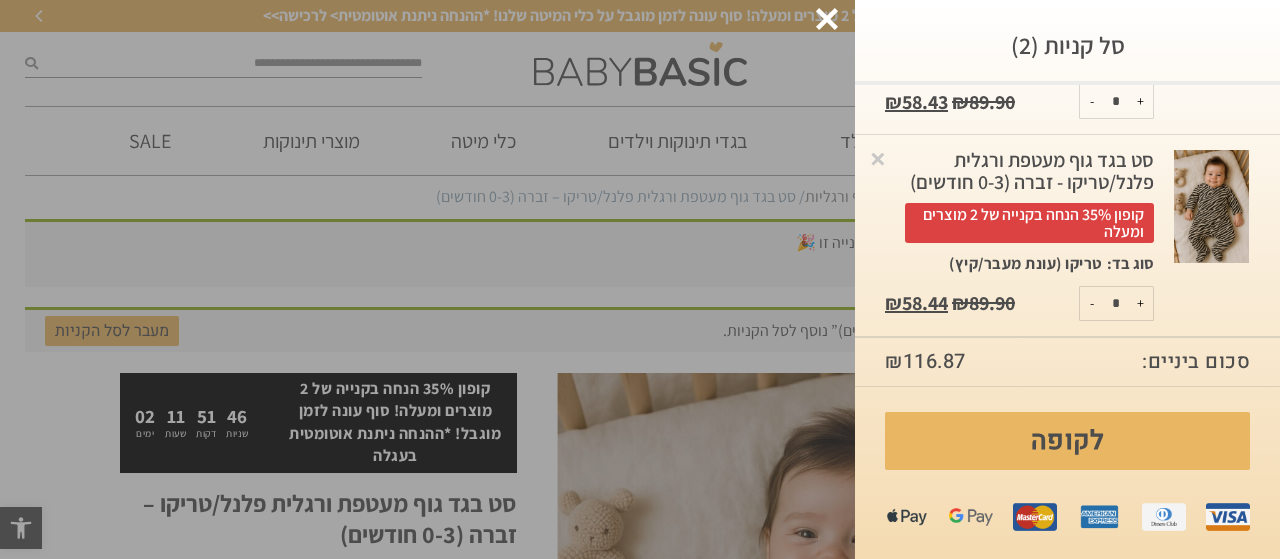 click at bounding box center [-49145, 279] 